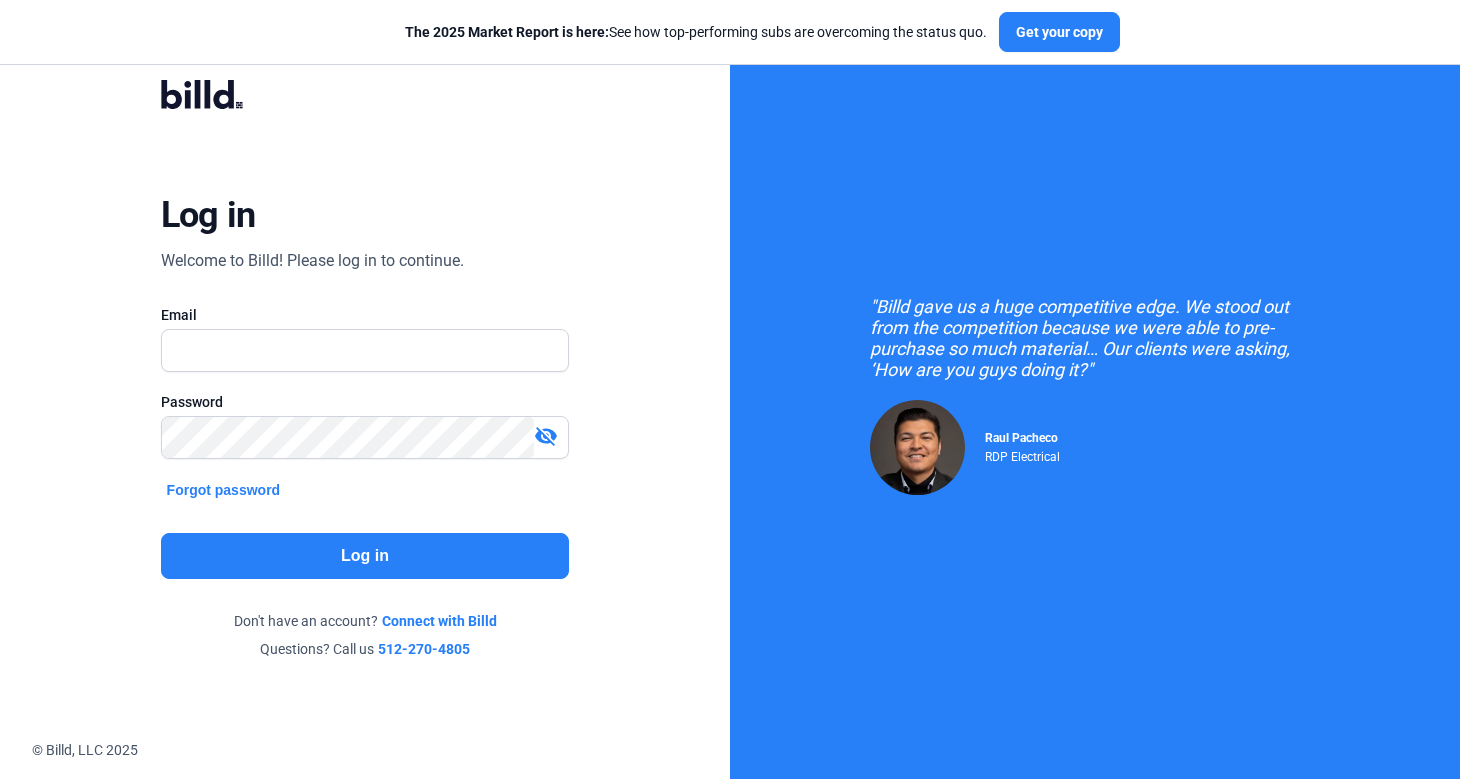 scroll, scrollTop: 0, scrollLeft: 0, axis: both 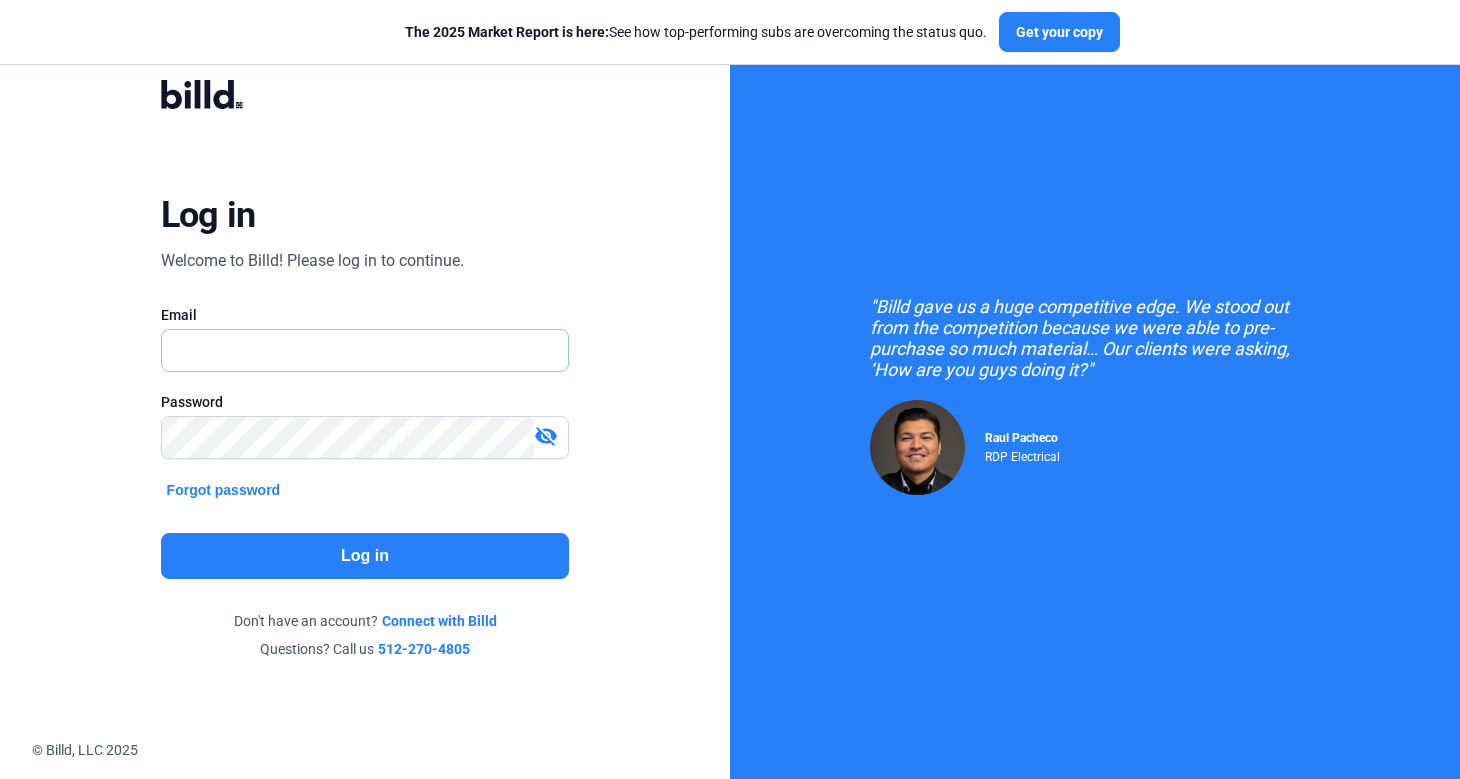 type on "[USERNAME]@[DOMAIN].com" 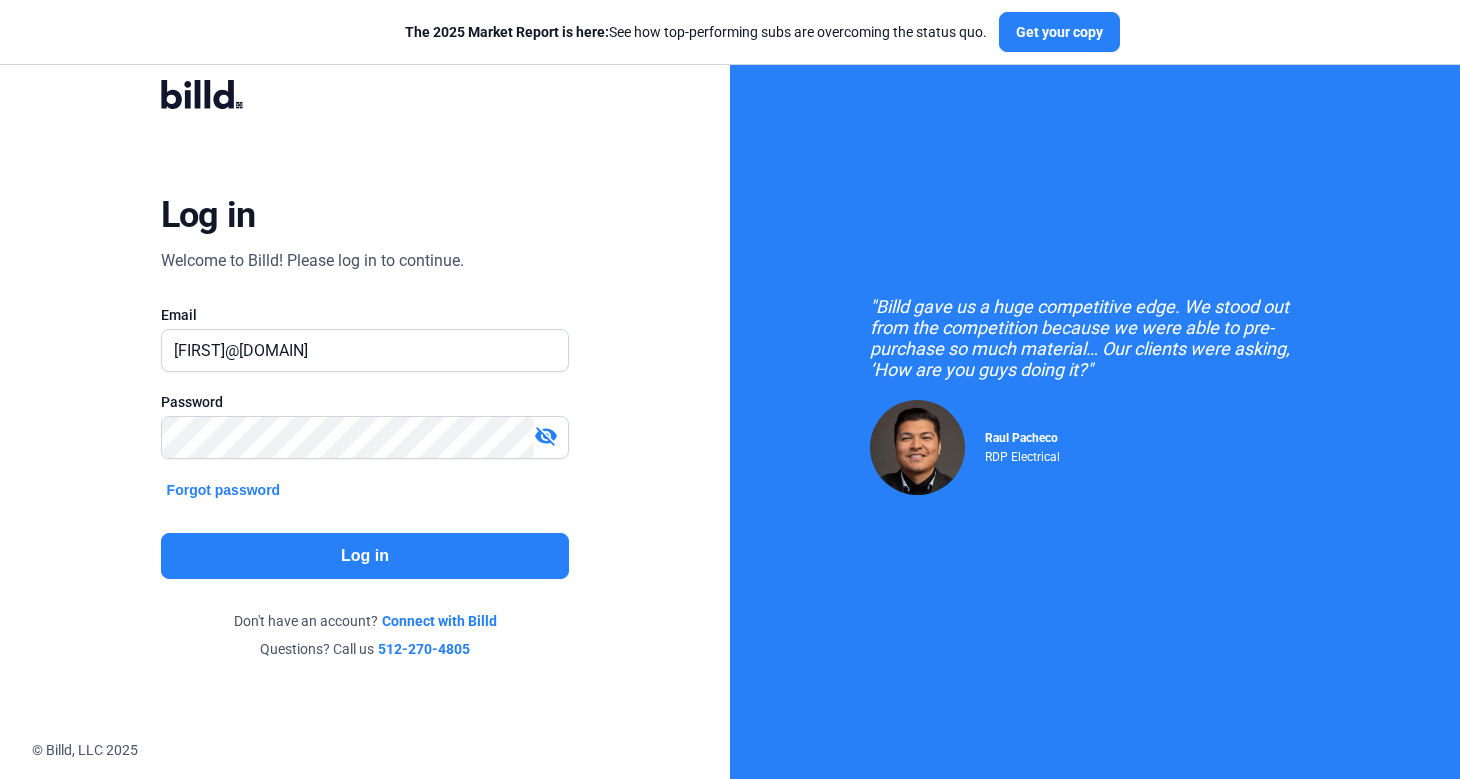click on "Log in" 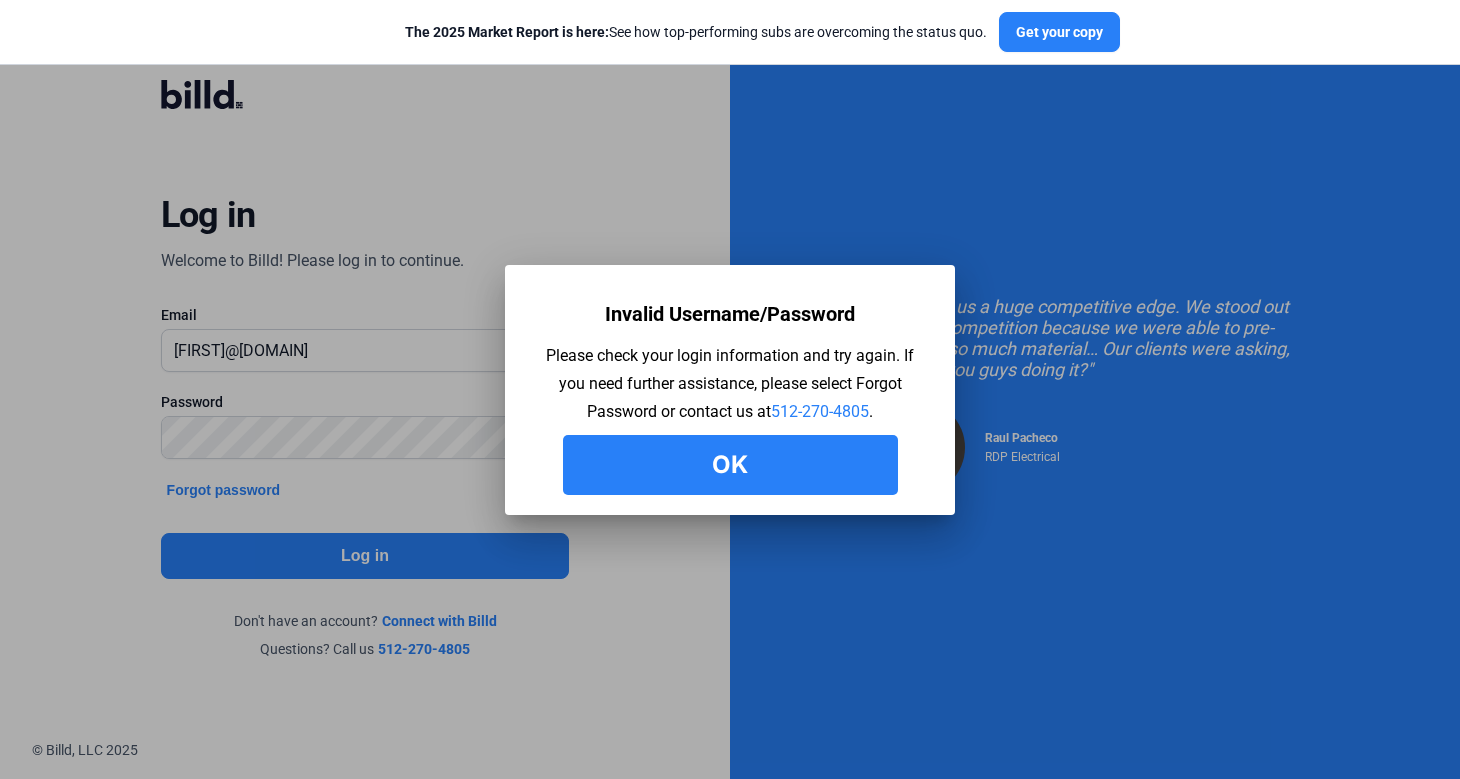 click on "Ok" at bounding box center [730, 465] 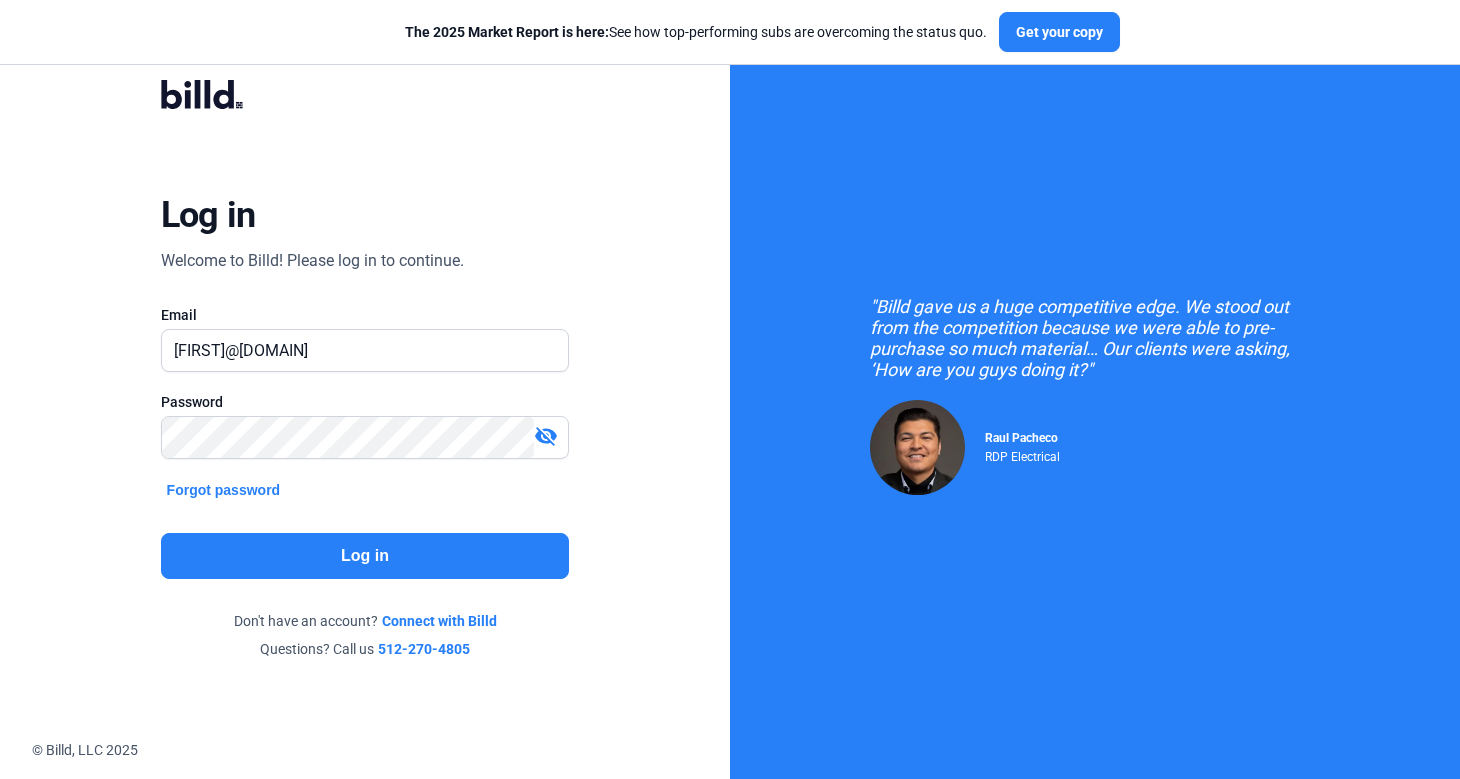 click 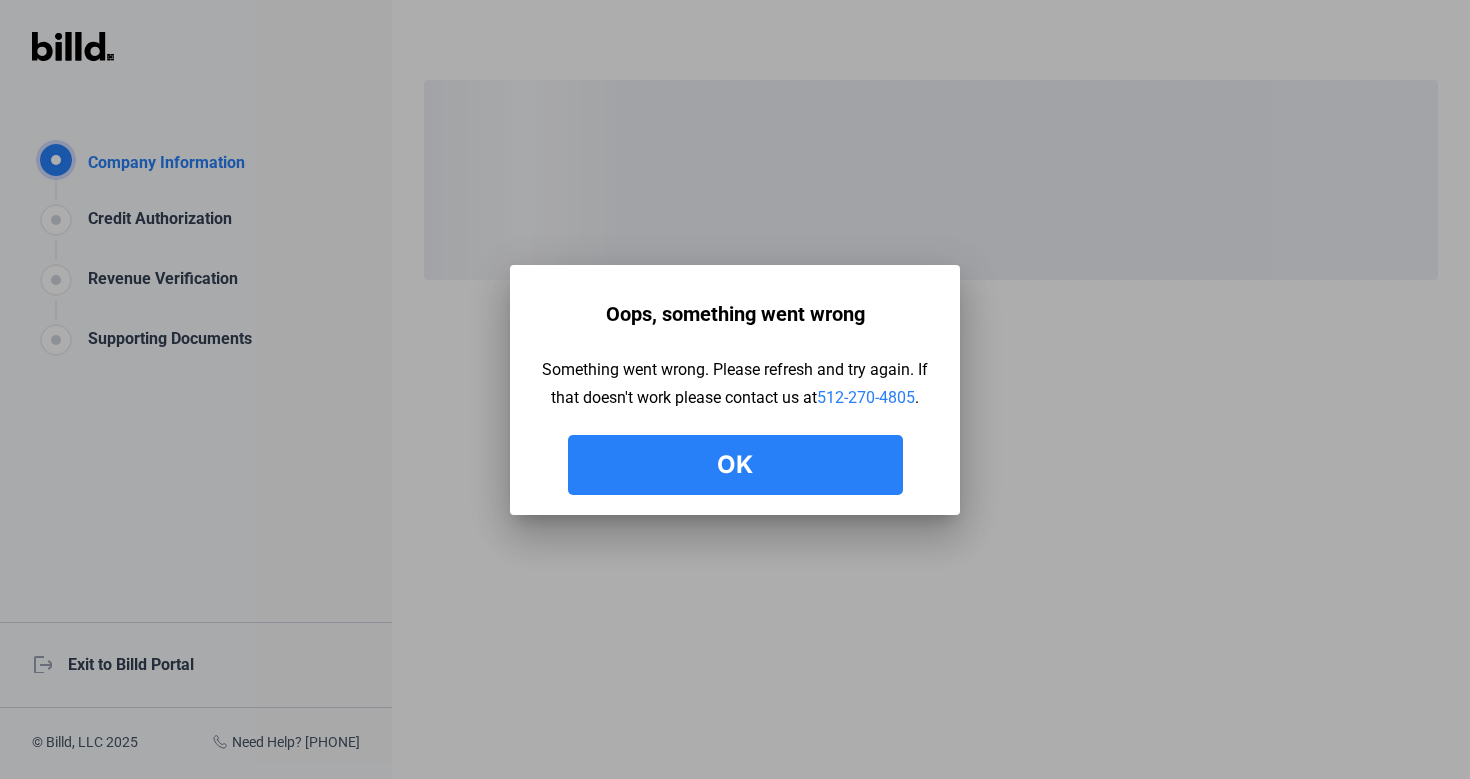 click on "Ok" at bounding box center (735, 465) 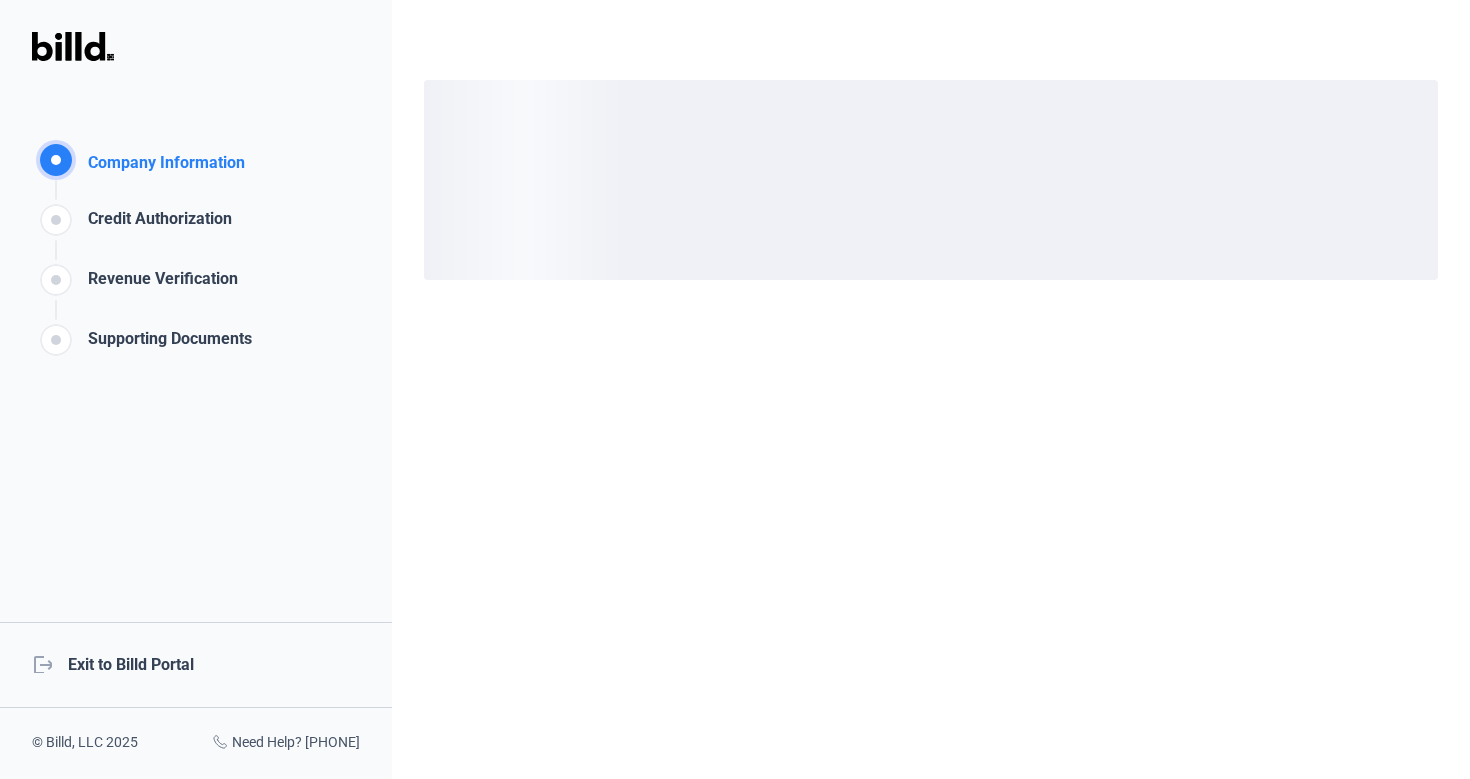 click on "logout  Exit to Billd Portal" 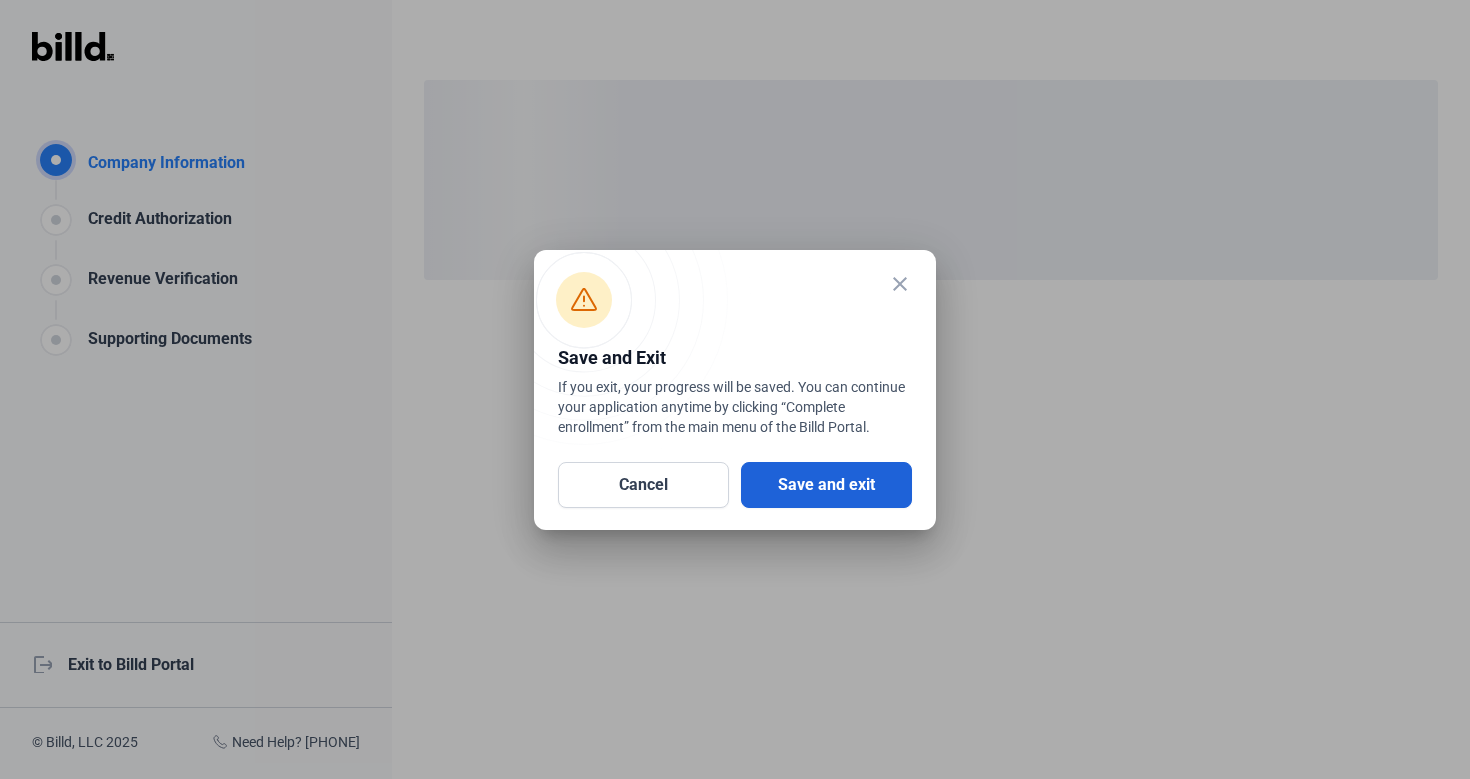 click on "Save and exit" at bounding box center (826, 485) 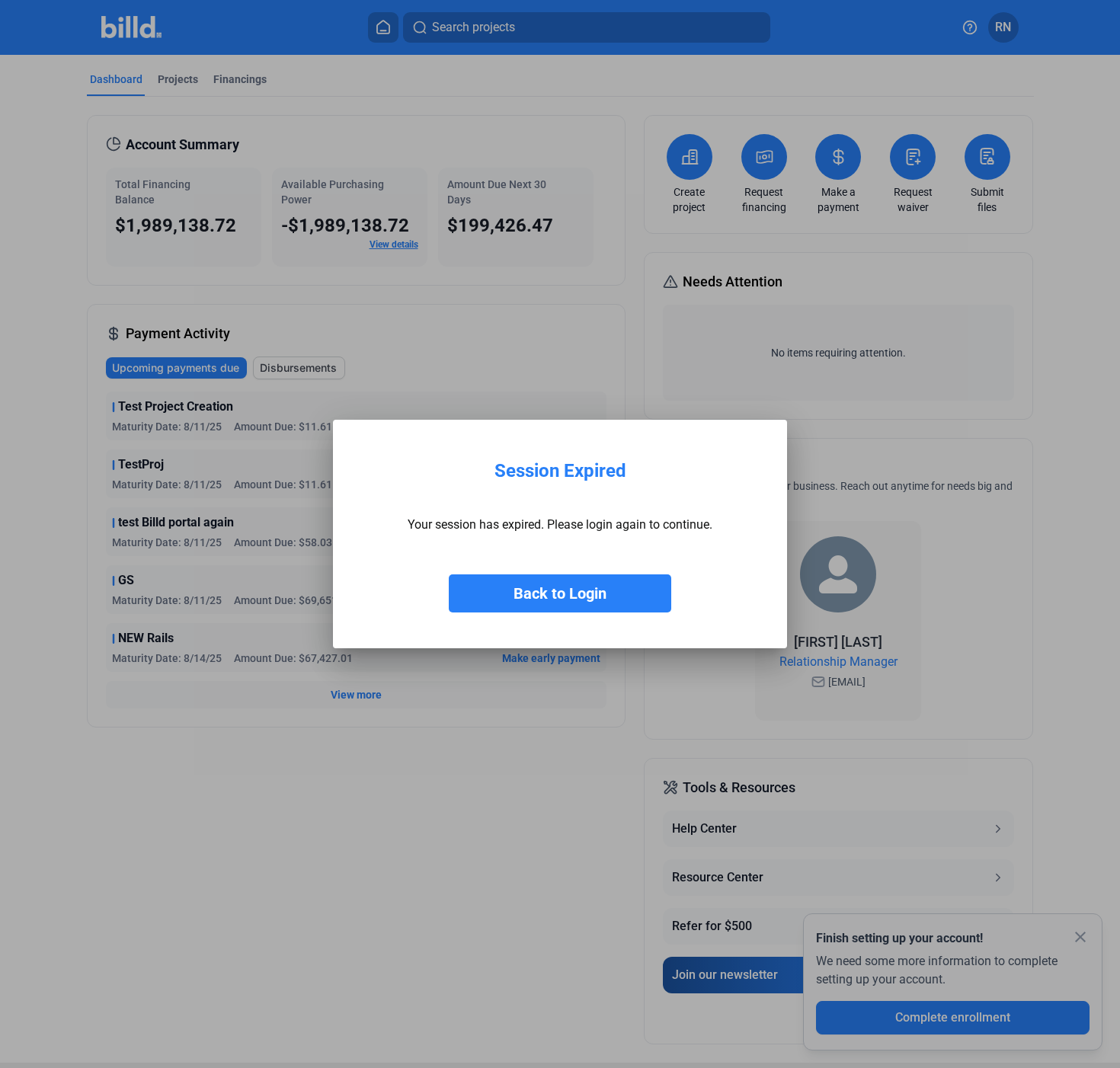 click on "Back to Login" at bounding box center (560, 593) 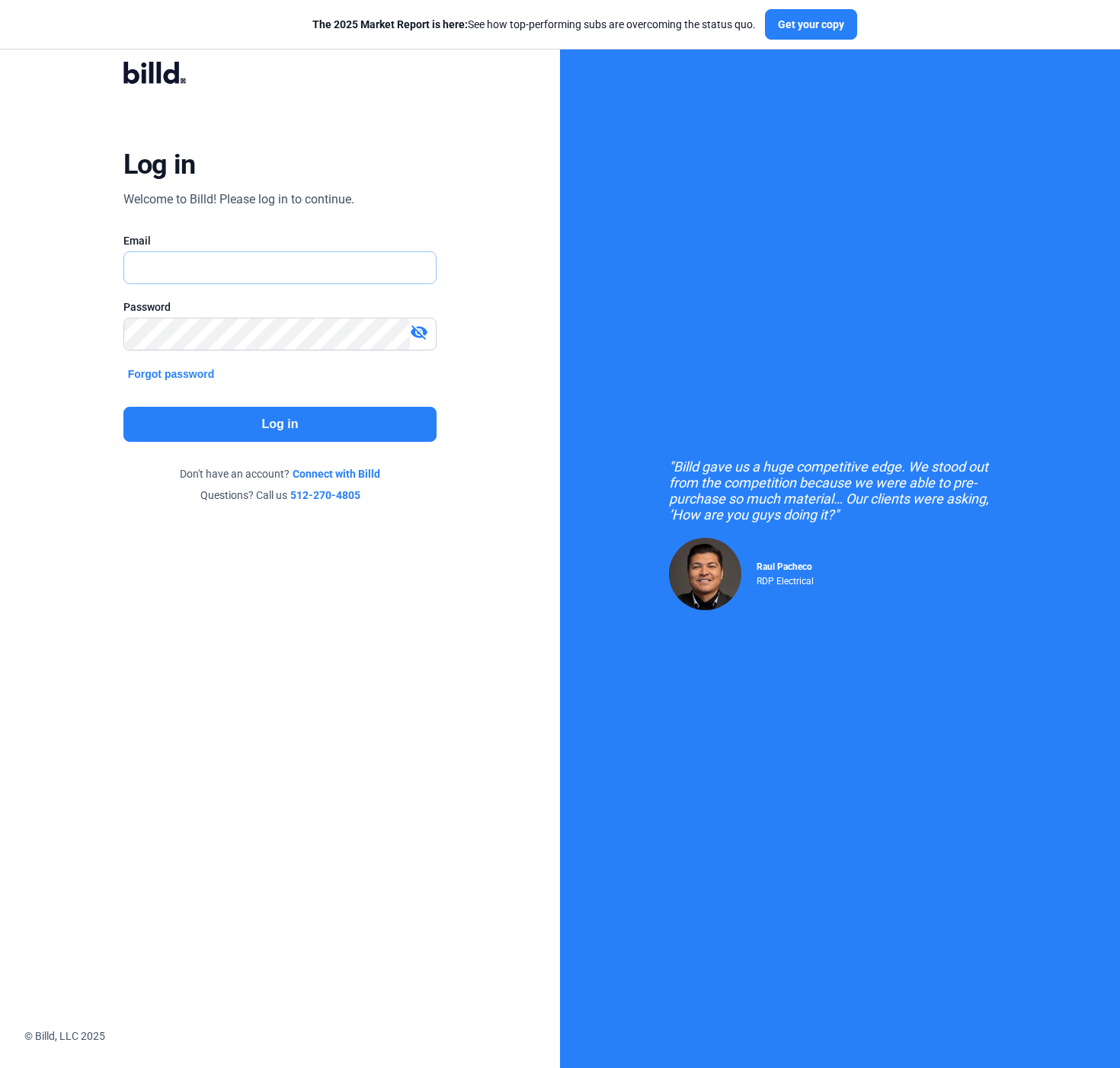 type on "[USERNAME]@[DOMAIN].com" 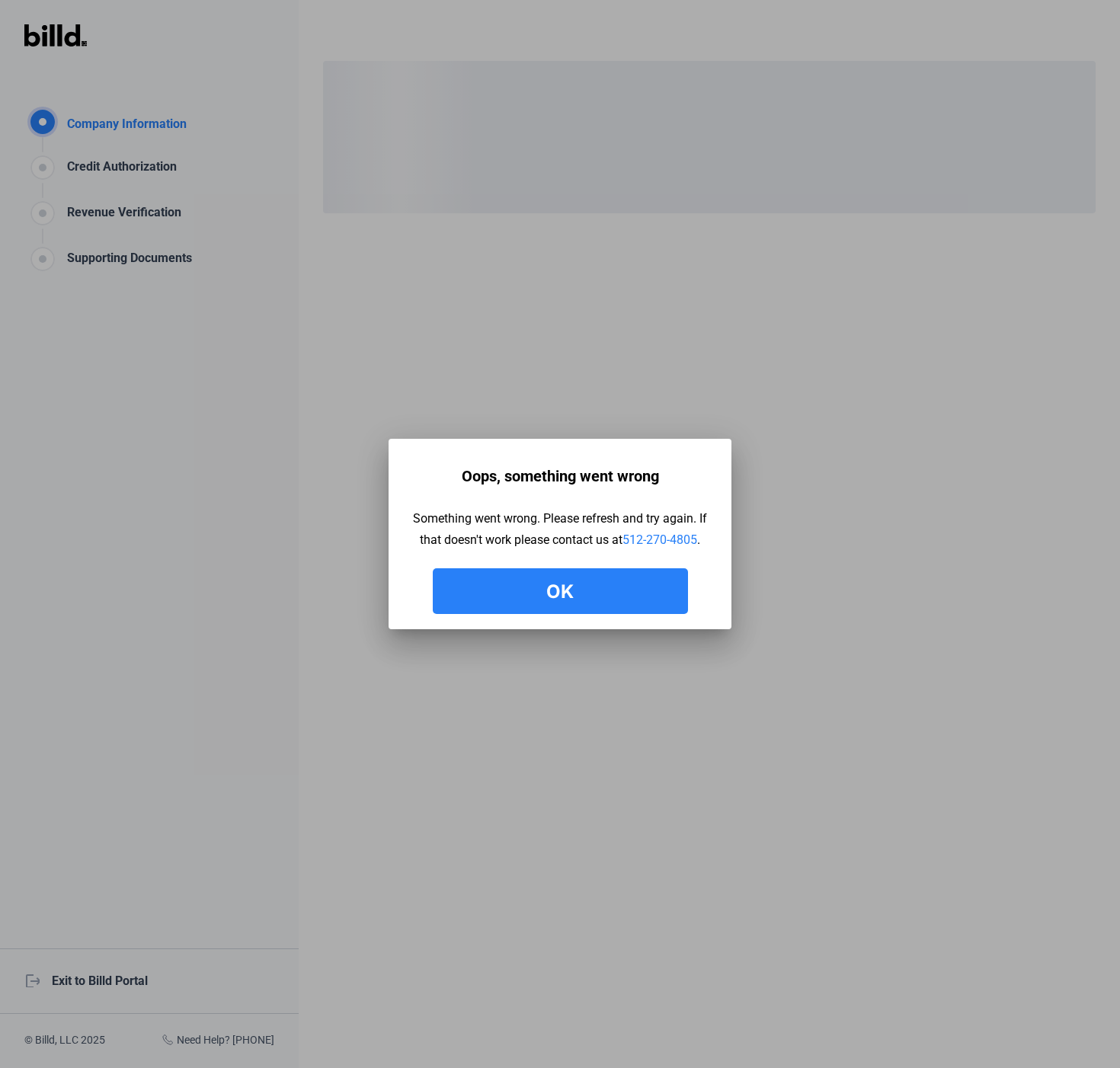 click on "Ok" at bounding box center (560, 591) 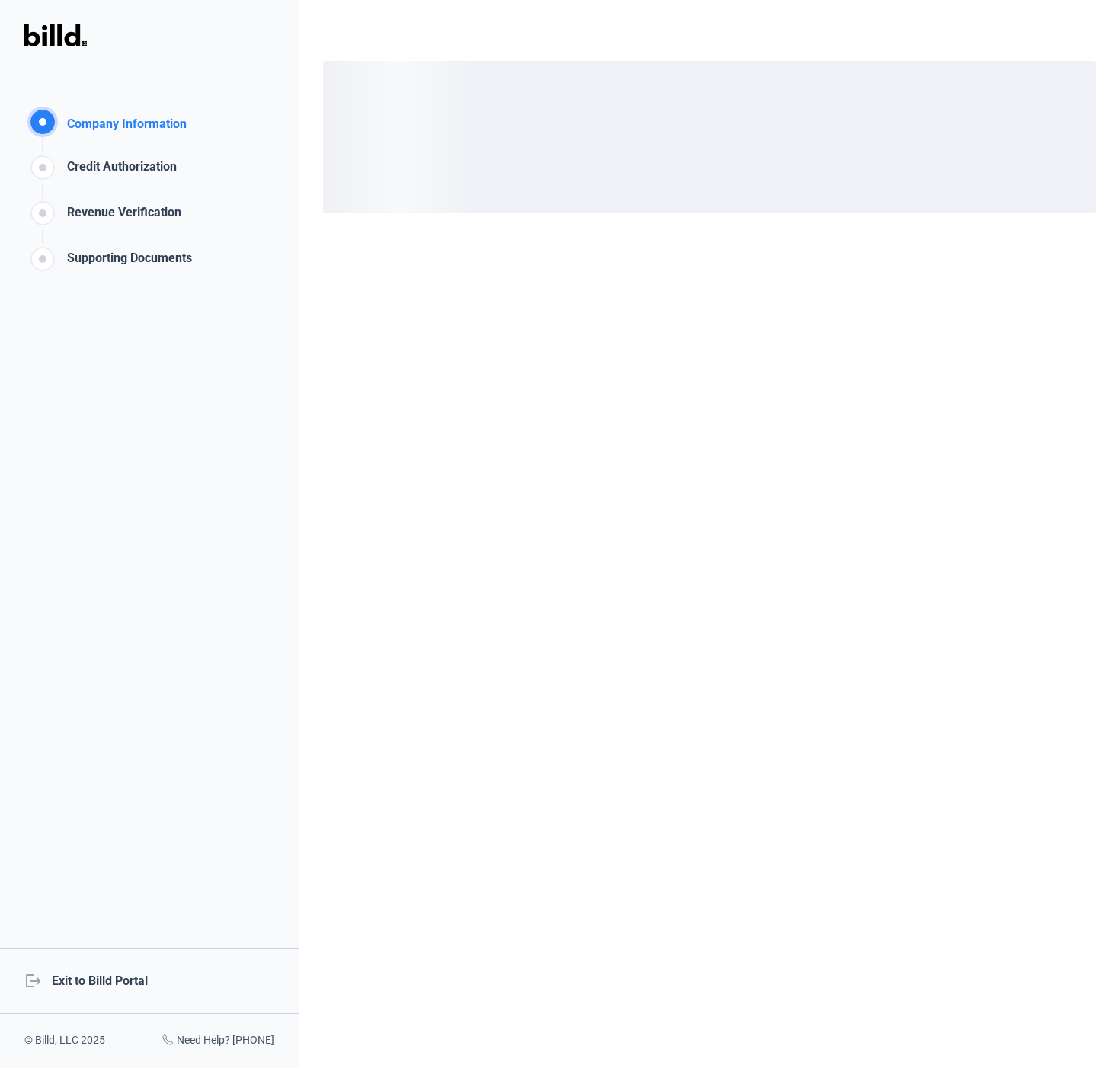 click on "logout  Exit to Billd Portal" 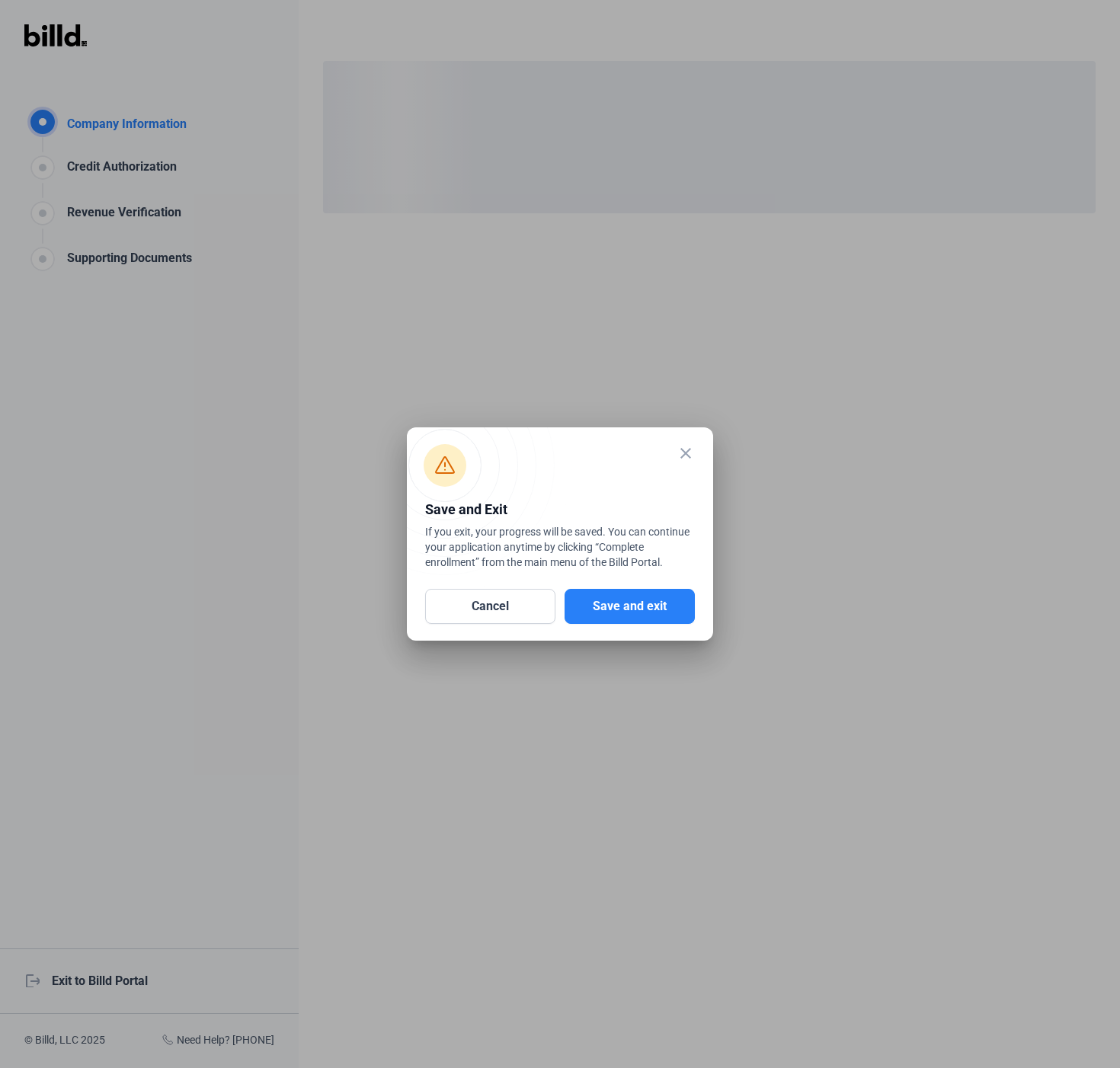 click on "Save and exit" at bounding box center (629, 606) 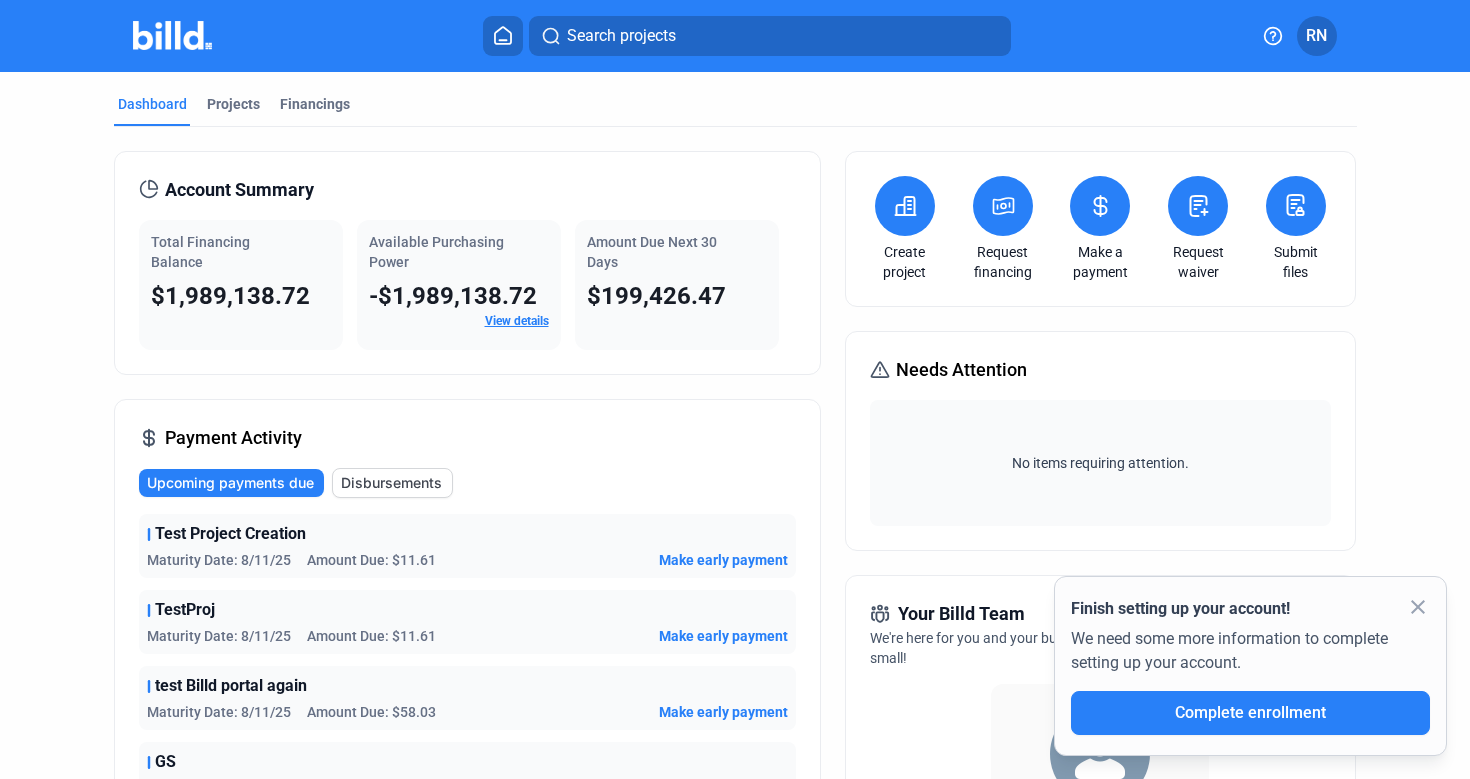 click on "close" 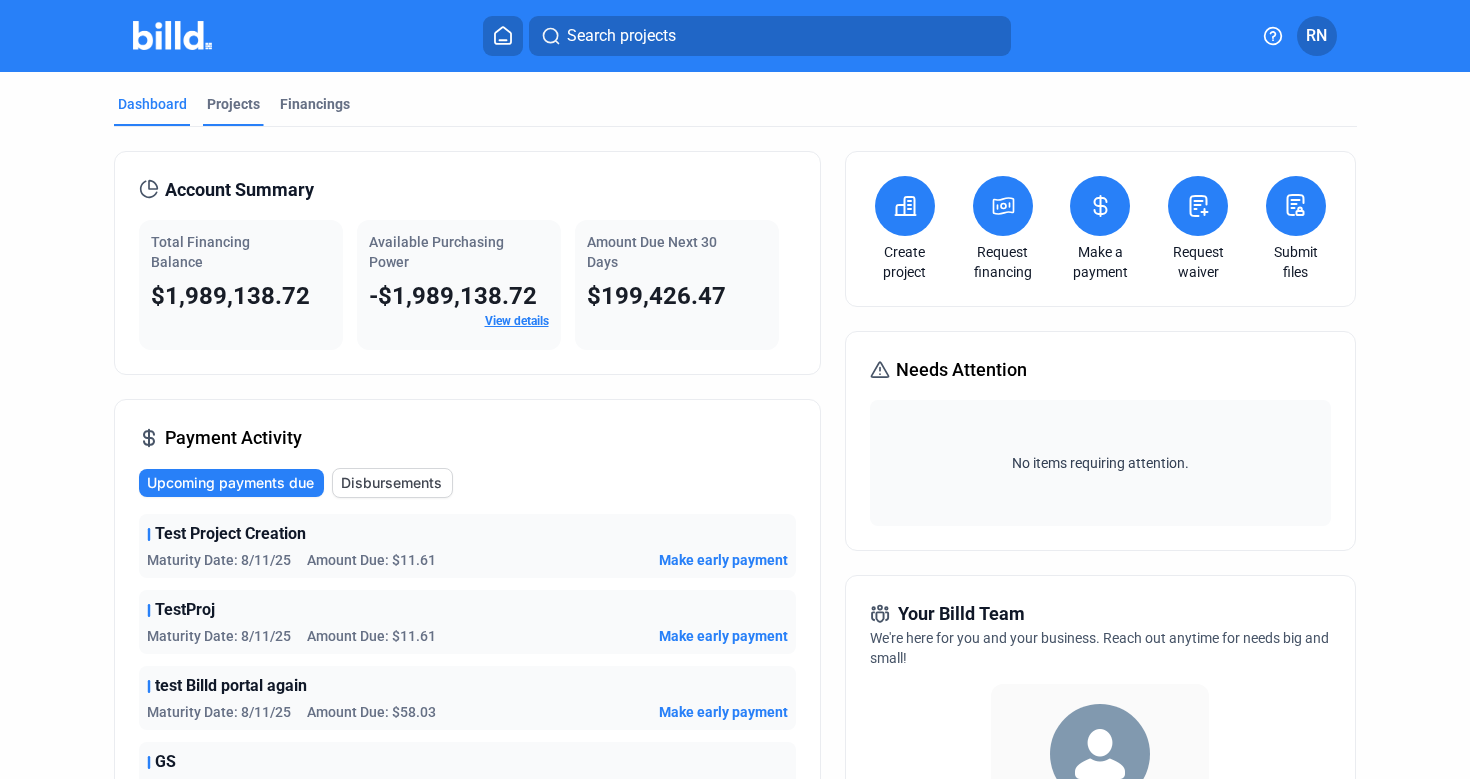 click on "Projects" at bounding box center (233, 104) 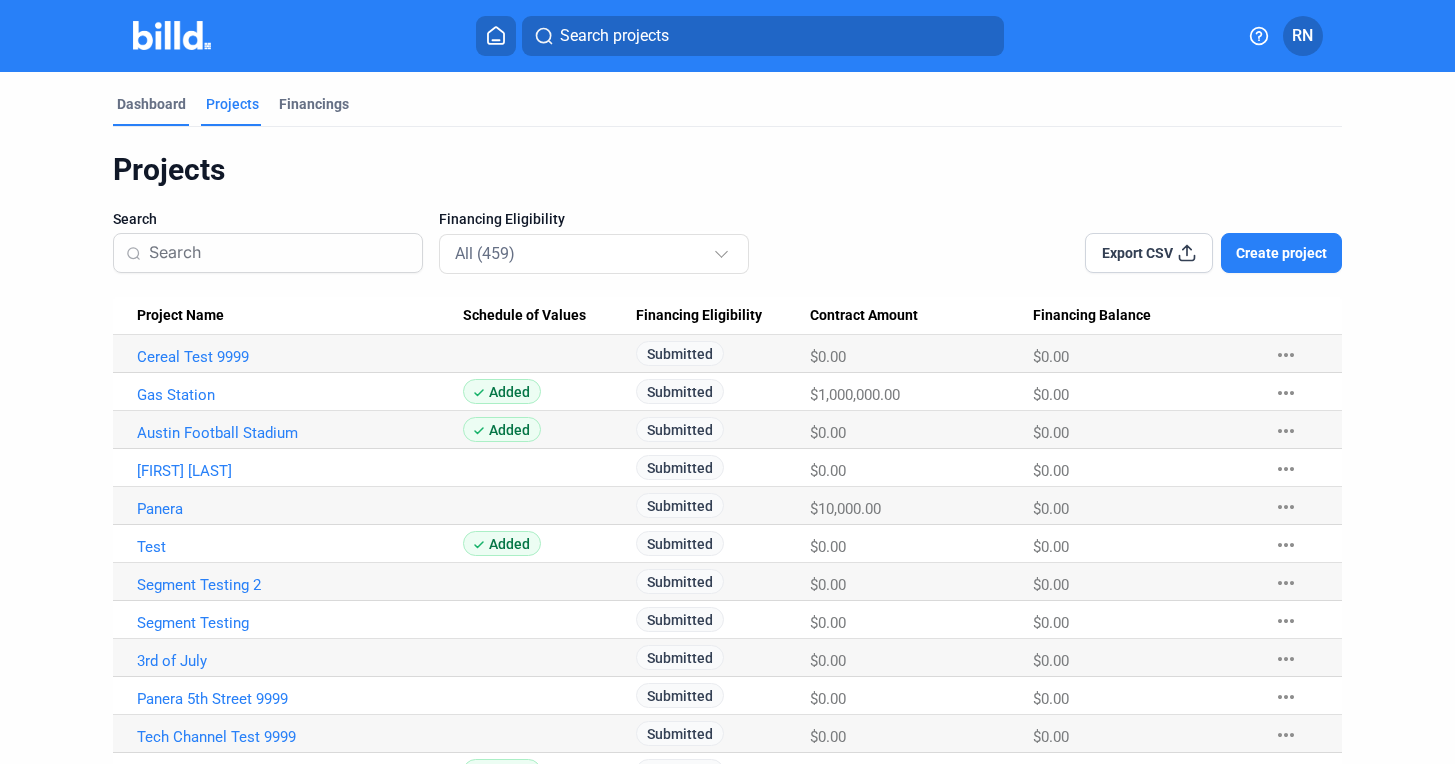 click on "Dashboard" at bounding box center (151, 104) 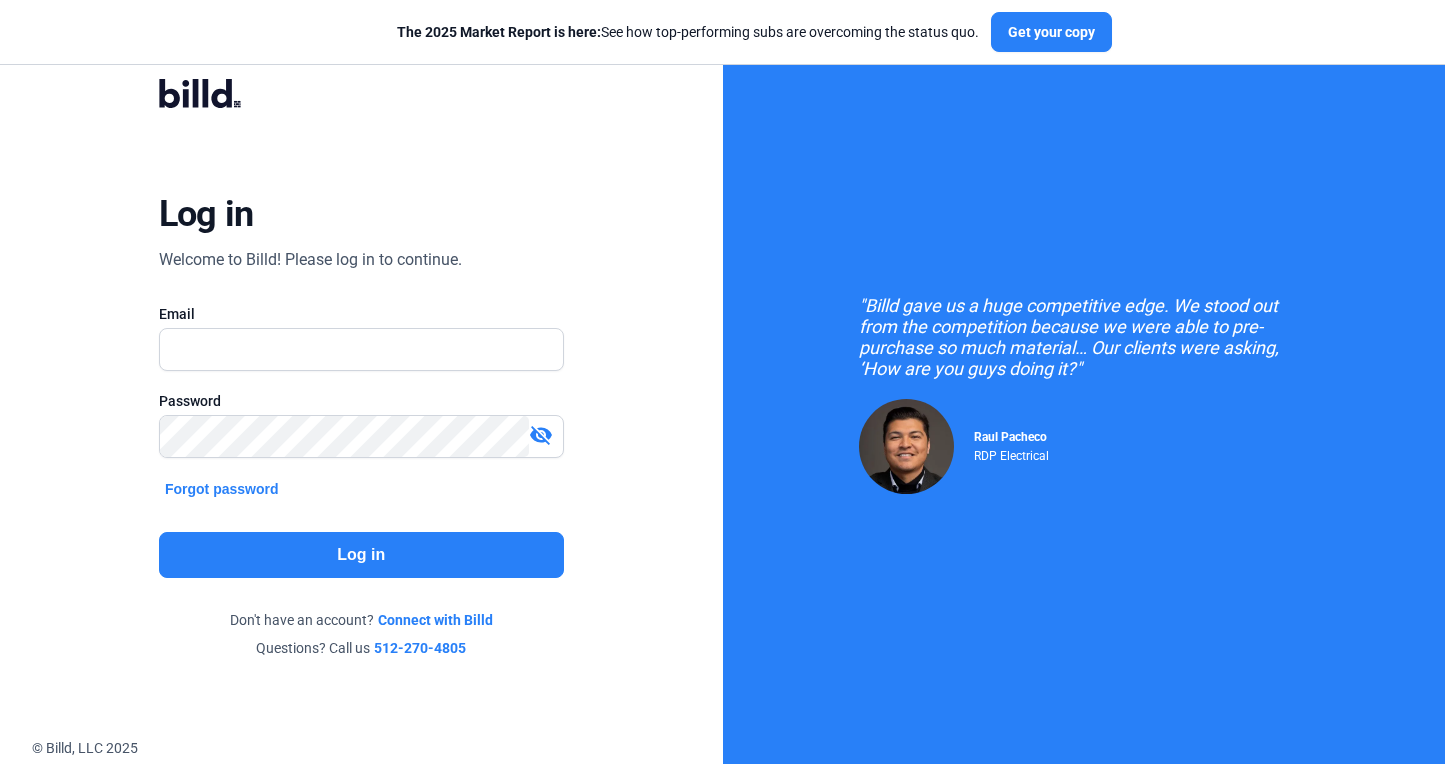 scroll, scrollTop: 0, scrollLeft: 0, axis: both 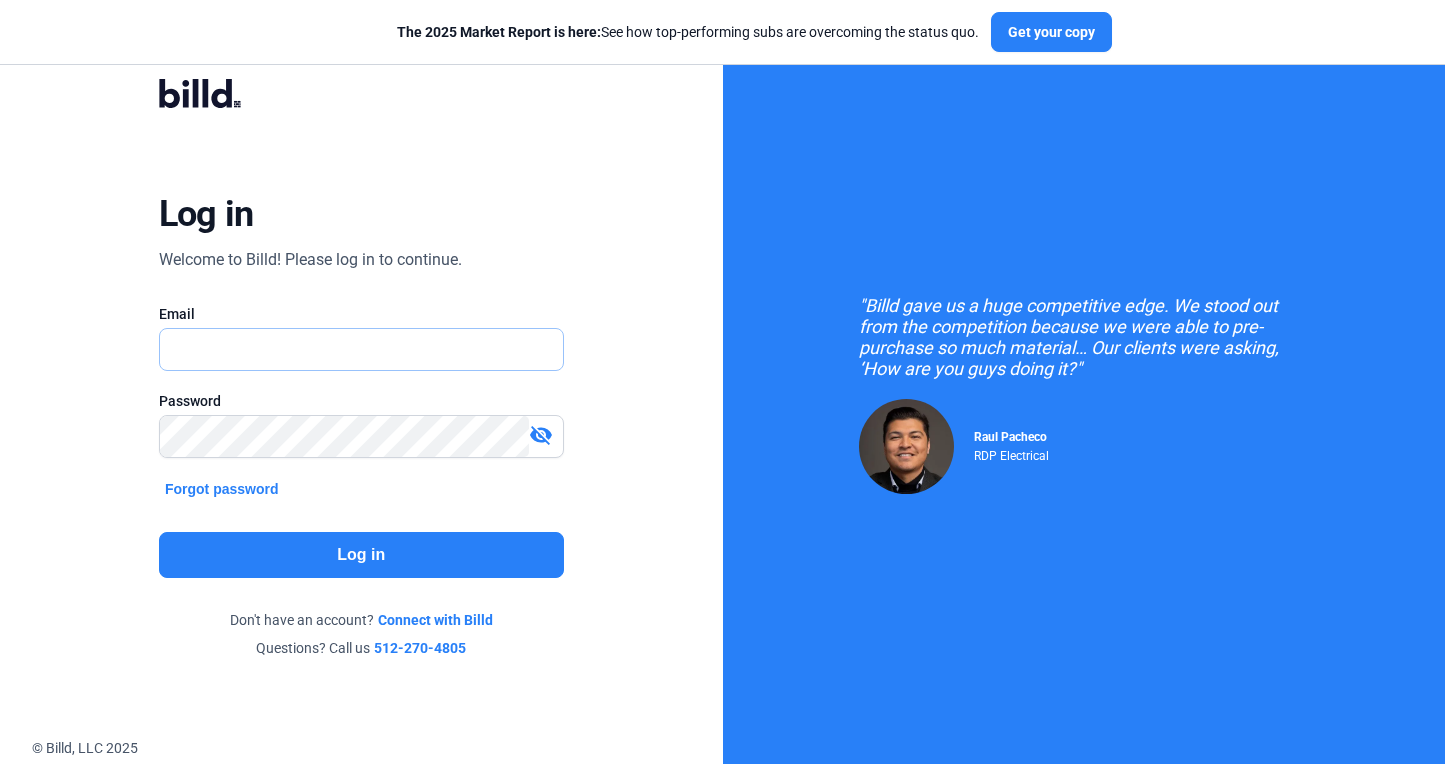 type on "[USERNAME]@[DOMAIN].com" 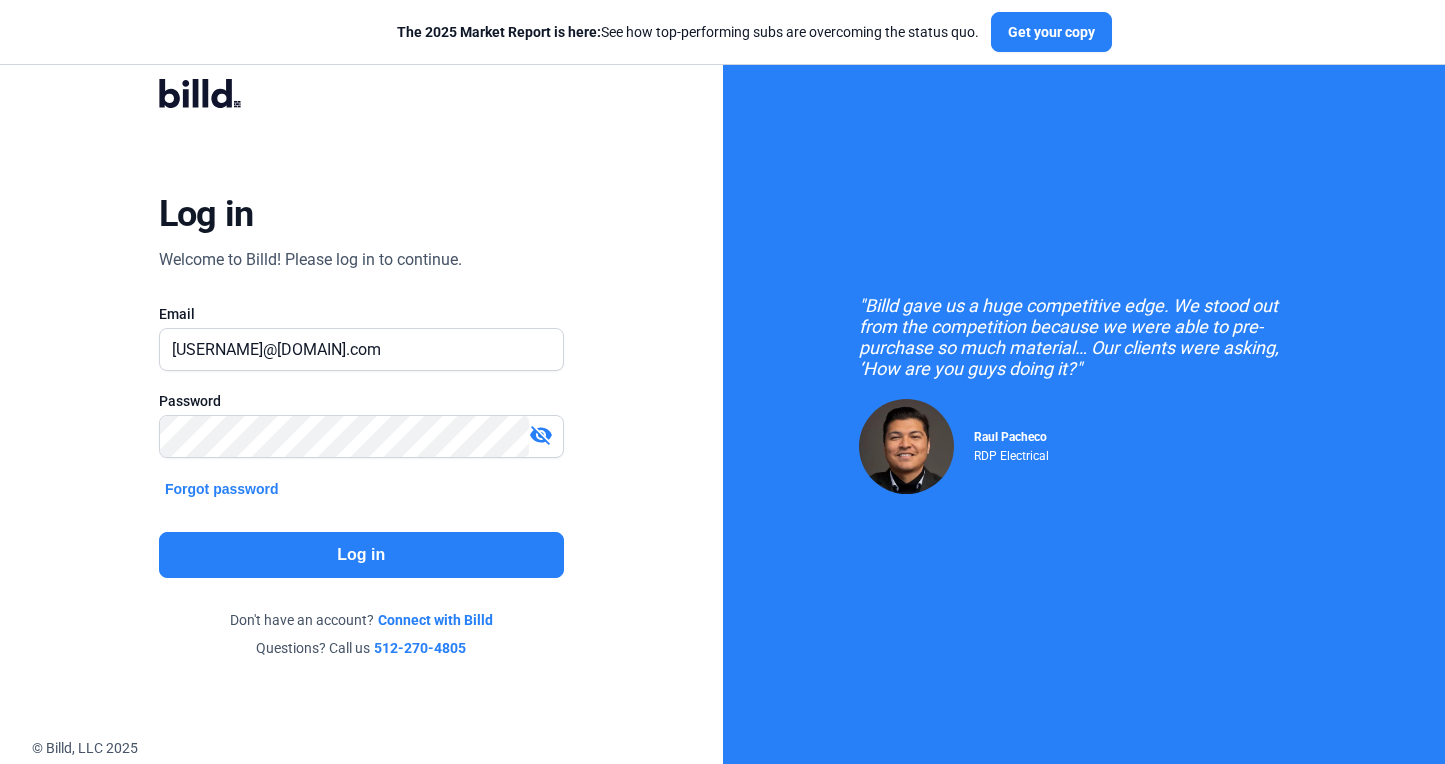 drag, startPoint x: 1088, startPoint y: 368, endPoint x: 861, endPoint y: 302, distance: 236.40009 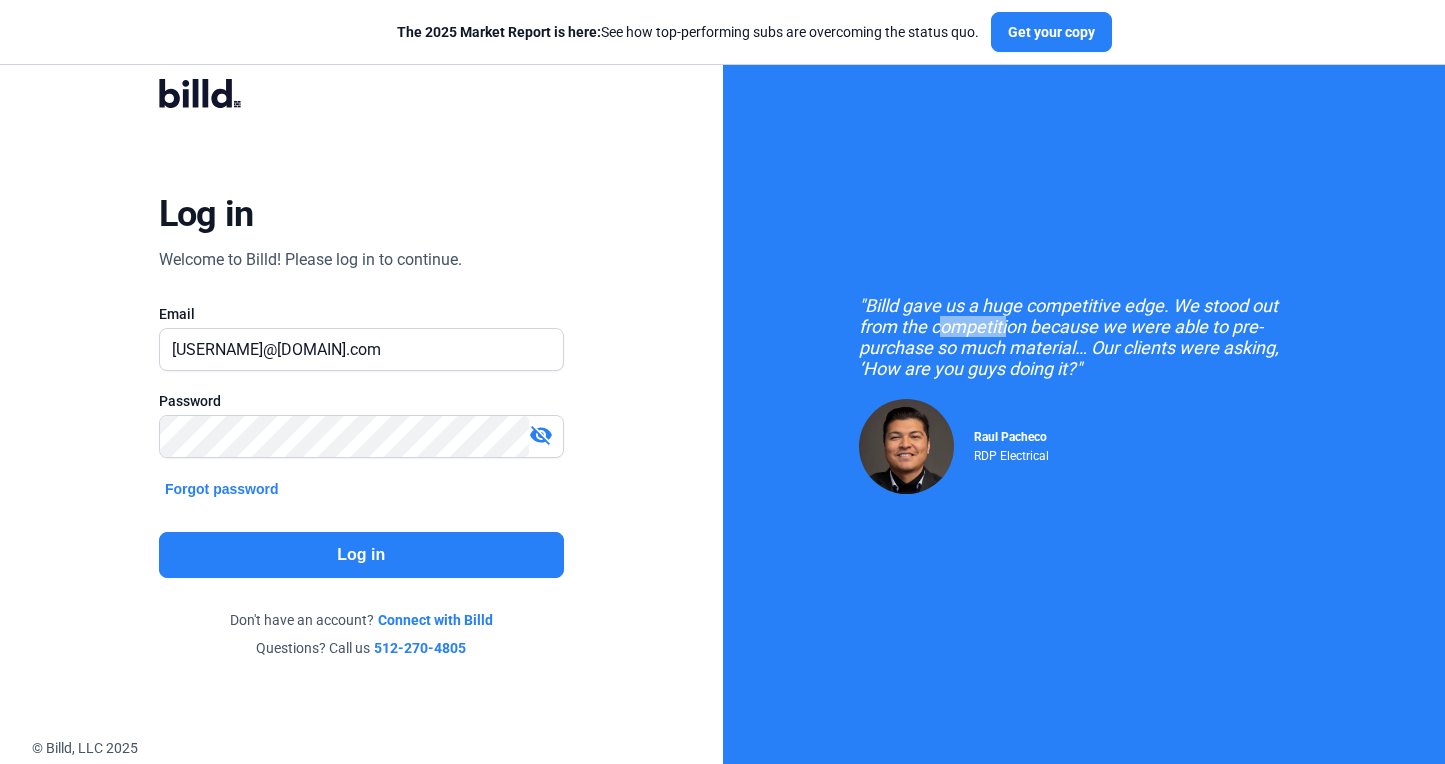 drag, startPoint x: 957, startPoint y: 325, endPoint x: 1011, endPoint y: 336, distance: 55.108982 